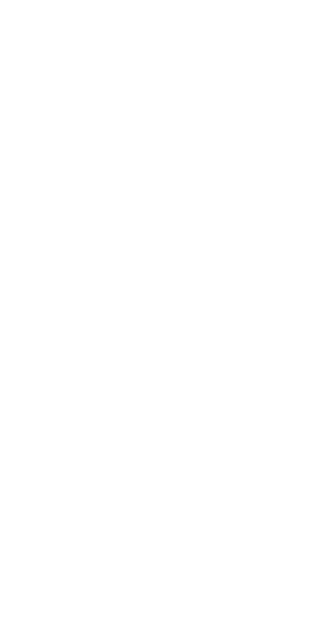 scroll, scrollTop: 0, scrollLeft: 0, axis: both 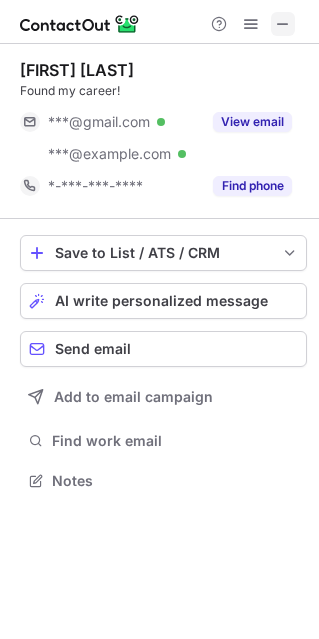 click at bounding box center [283, 24] 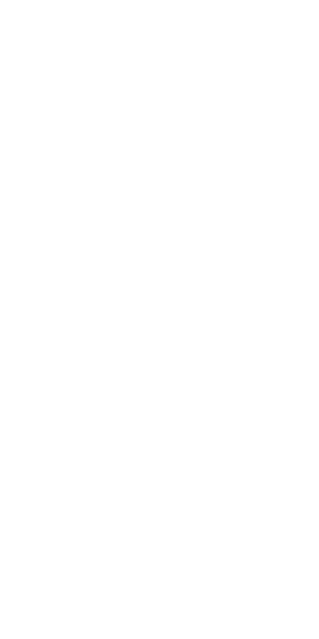 scroll, scrollTop: 0, scrollLeft: 0, axis: both 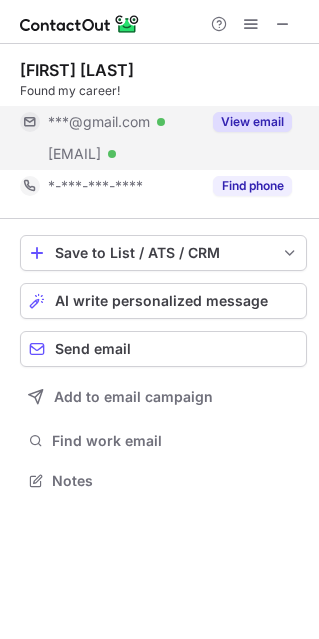 click on "View email" at bounding box center (252, 122) 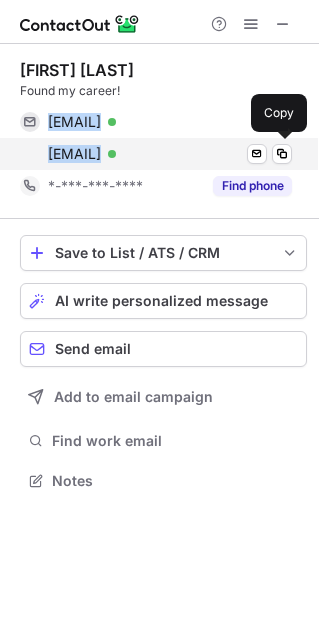 drag, startPoint x: 45, startPoint y: 131, endPoint x: 232, endPoint y: 153, distance: 188.28967 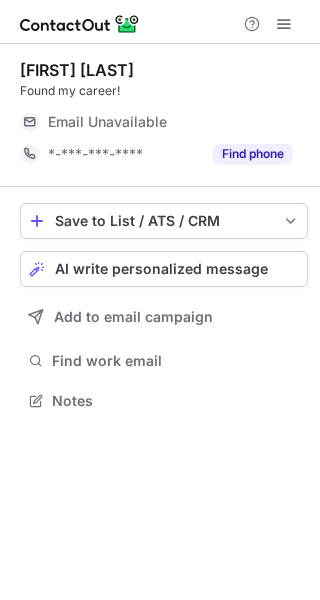 scroll, scrollTop: 0, scrollLeft: 0, axis: both 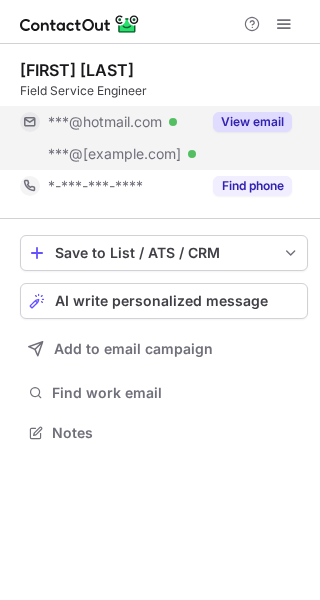 click on "View email" at bounding box center (252, 122) 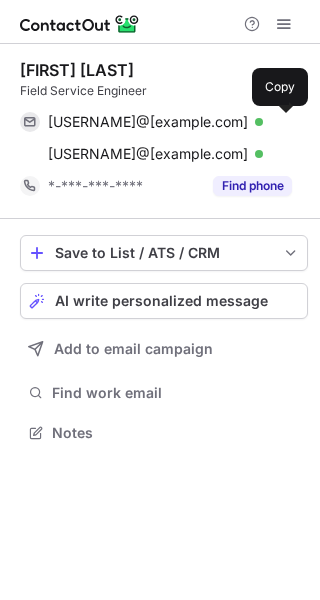 click at bounding box center (282, 122) 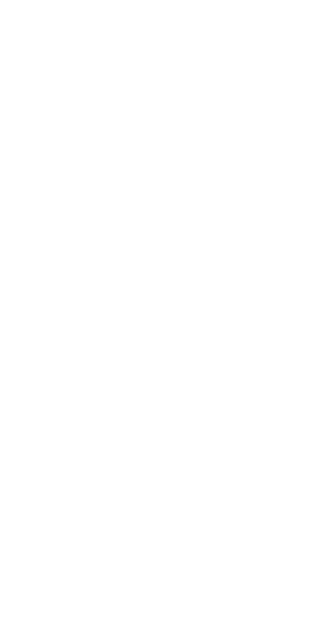 scroll, scrollTop: 0, scrollLeft: 0, axis: both 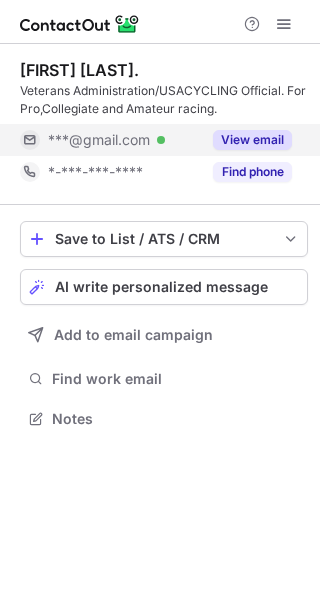 click on "View email" at bounding box center [252, 140] 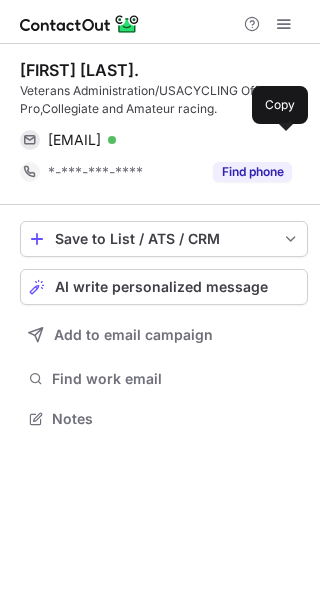 click at bounding box center (282, 140) 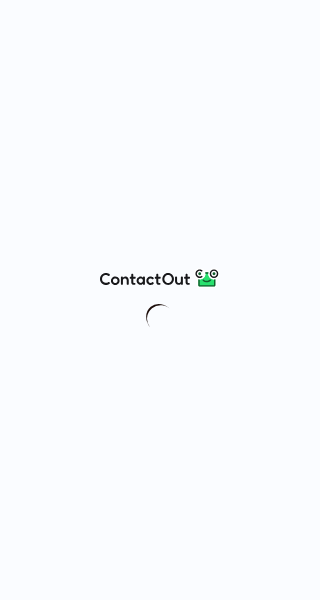scroll, scrollTop: 0, scrollLeft: 0, axis: both 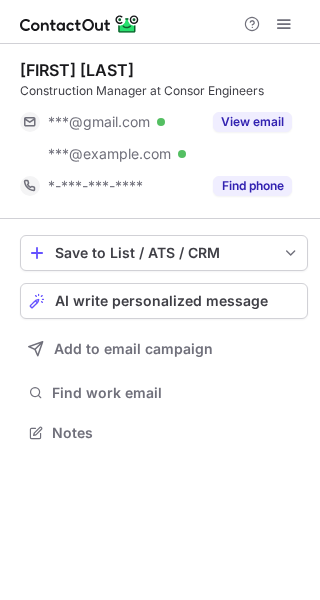 click on "View email" at bounding box center (252, 122) 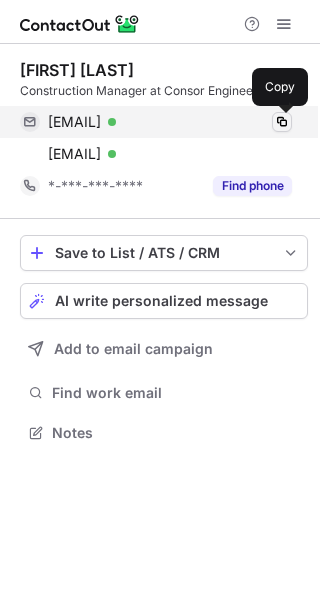 click at bounding box center [282, 122] 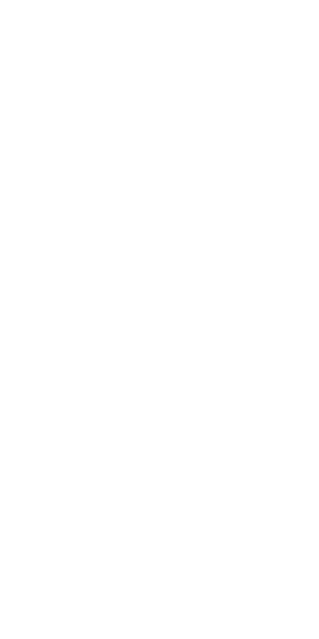 scroll, scrollTop: 0, scrollLeft: 0, axis: both 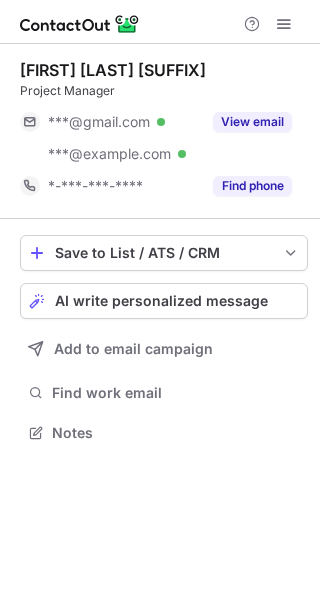 click on "View email" at bounding box center (252, 122) 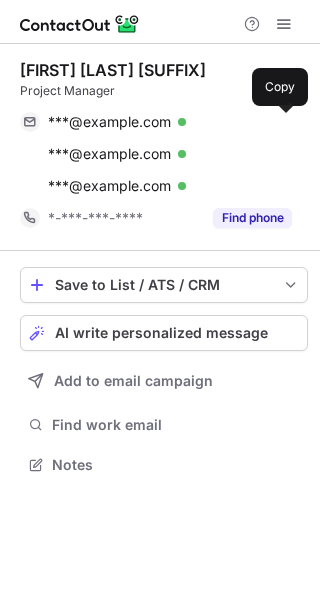 scroll, scrollTop: 10, scrollLeft: 10, axis: both 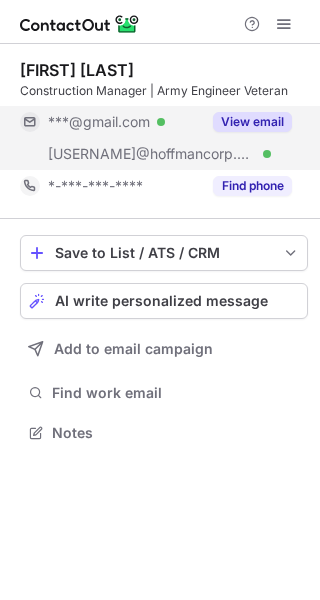 click on "View email" at bounding box center (252, 122) 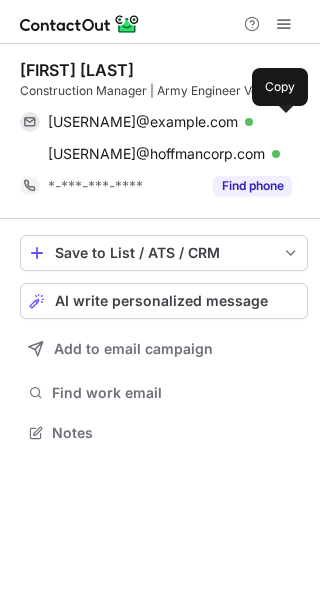 click at bounding box center (282, 122) 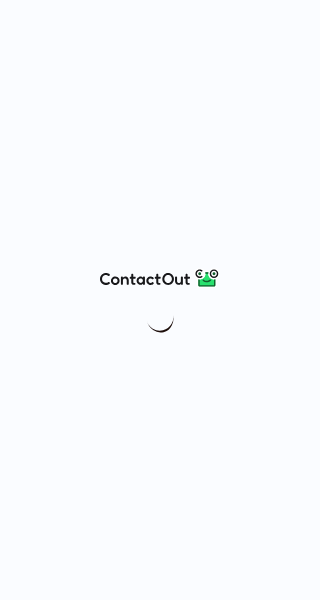 scroll, scrollTop: 0, scrollLeft: 0, axis: both 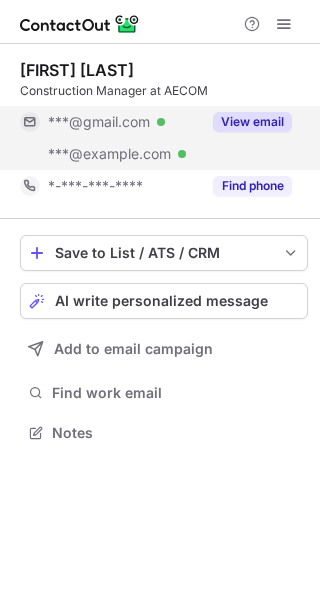 click on "View email" at bounding box center (252, 122) 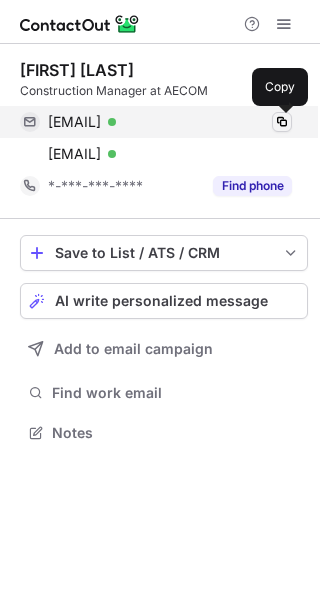 click at bounding box center [282, 122] 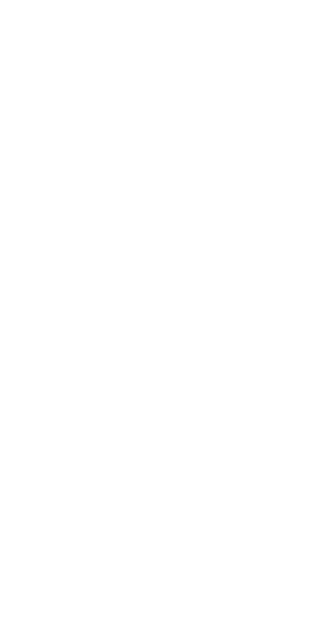 scroll, scrollTop: 0, scrollLeft: 0, axis: both 